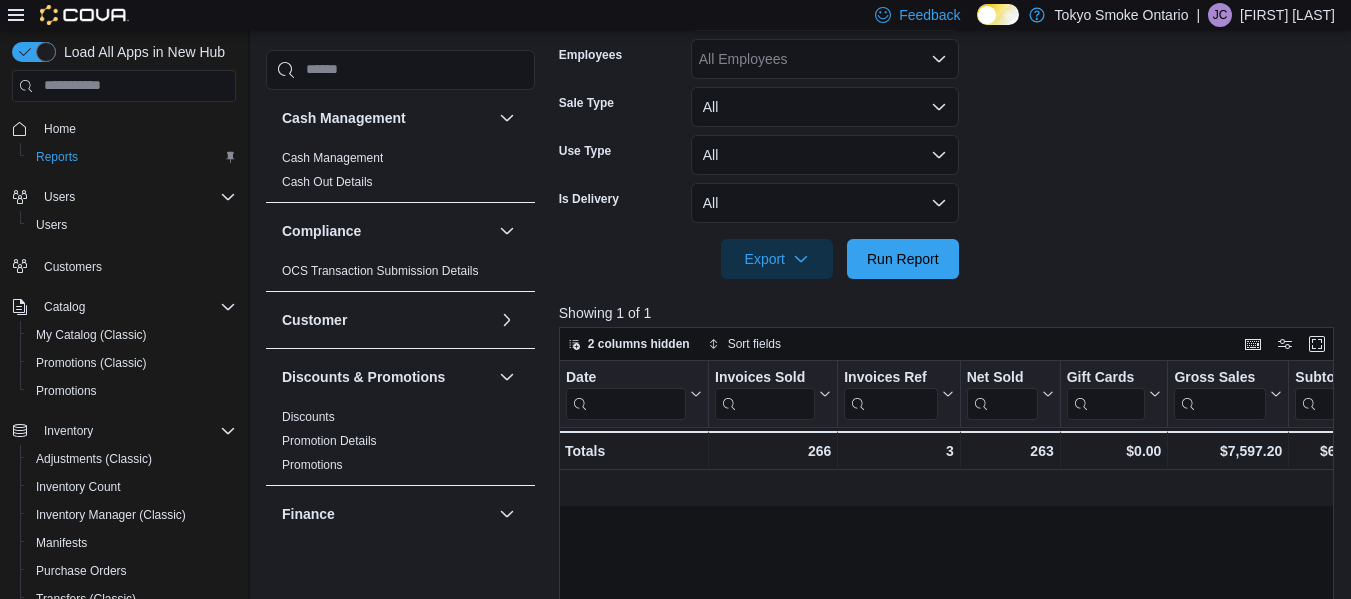 scroll, scrollTop: 357, scrollLeft: 0, axis: vertical 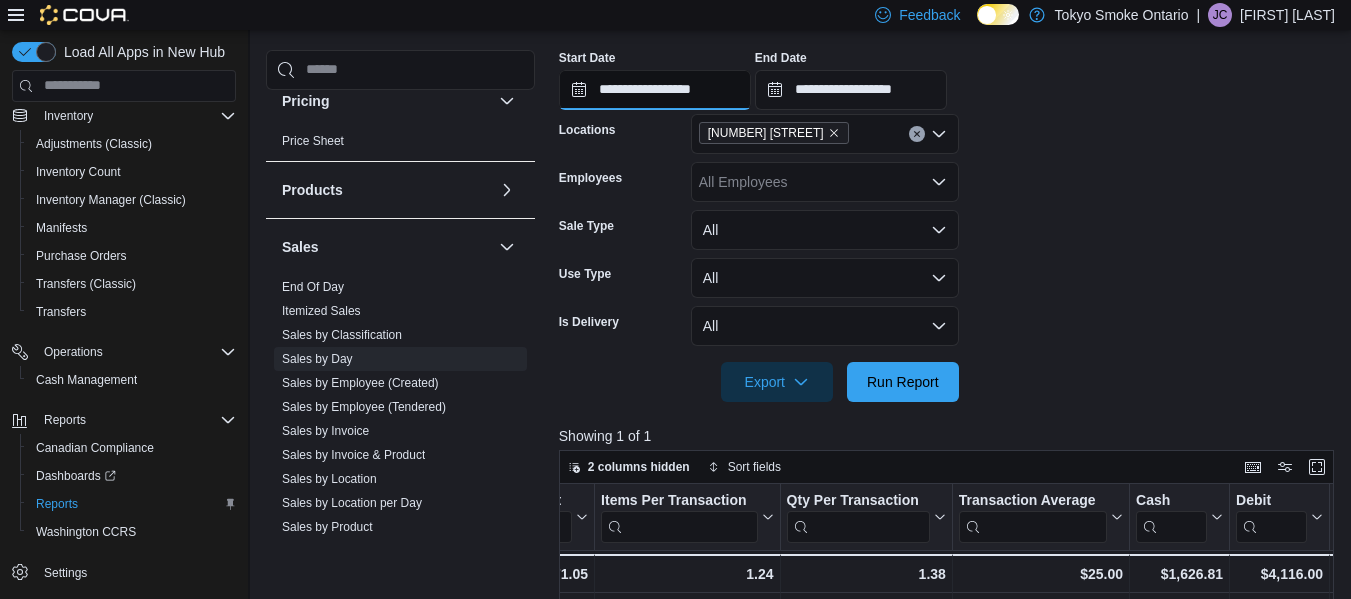 click on "**********" at bounding box center (655, 90) 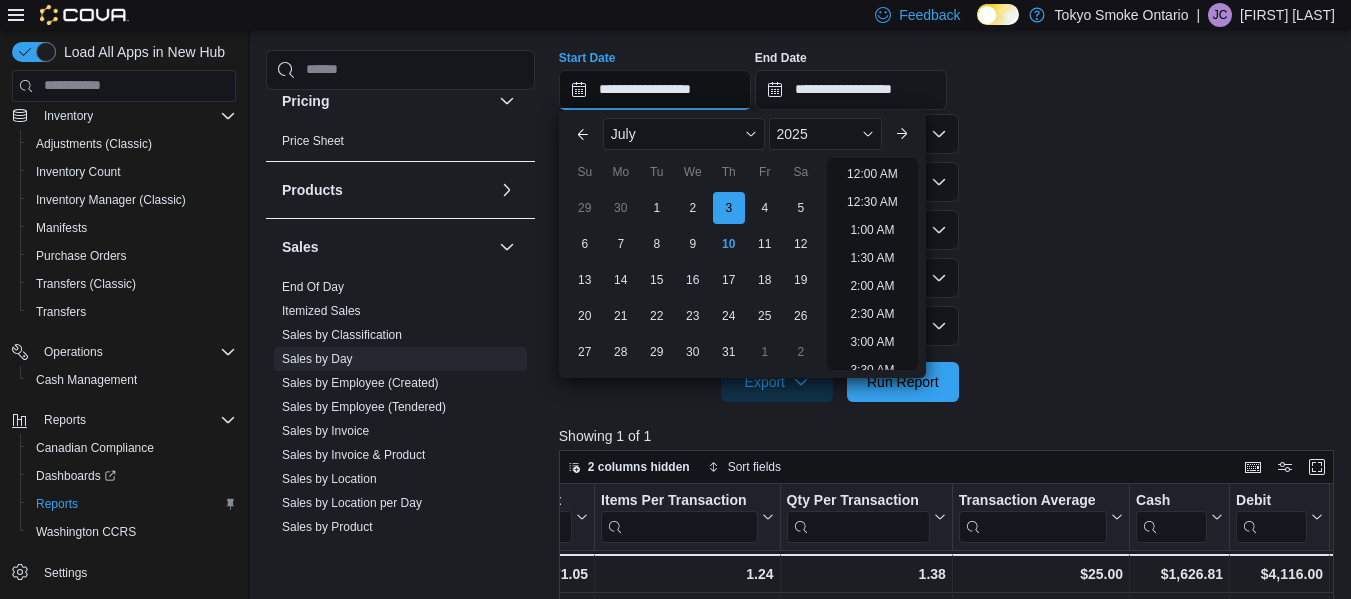 scroll, scrollTop: 538, scrollLeft: 0, axis: vertical 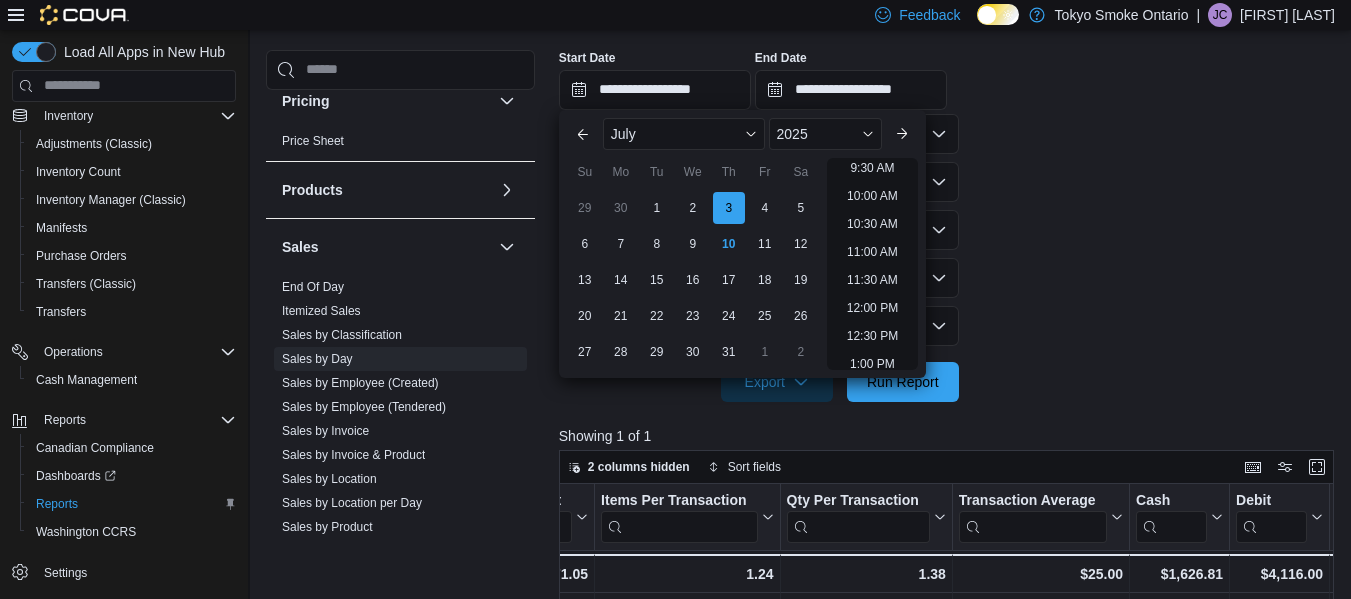 click on "**********" at bounding box center (950, 184) 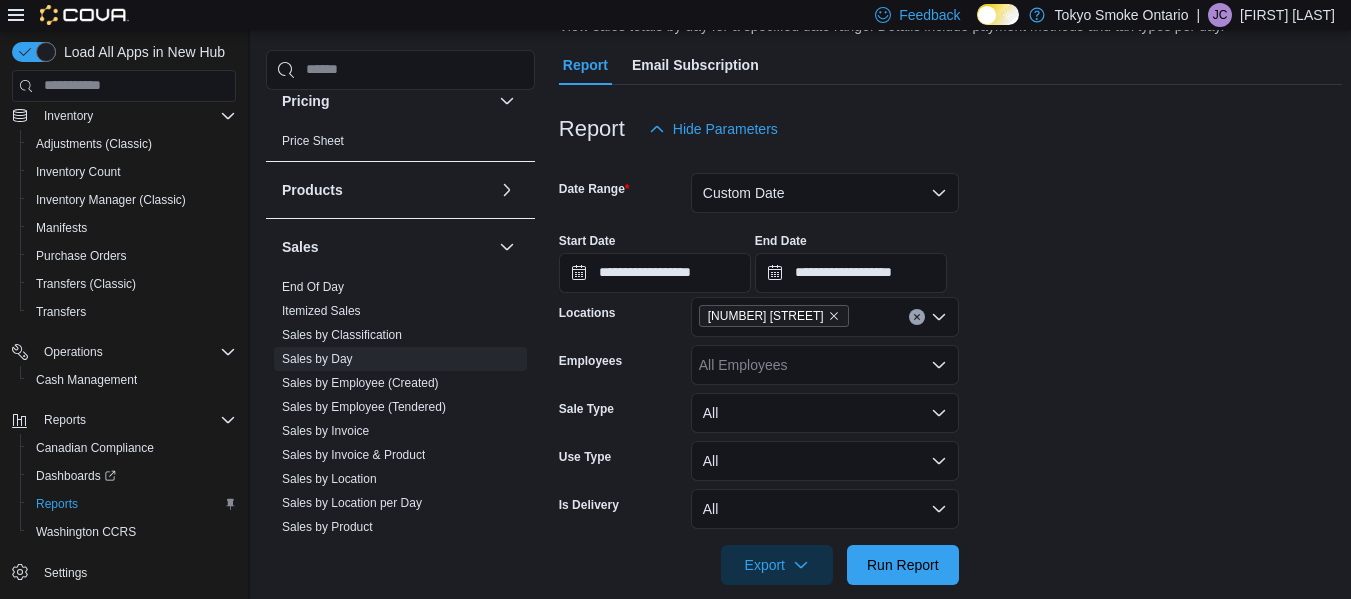 scroll, scrollTop: 143, scrollLeft: 0, axis: vertical 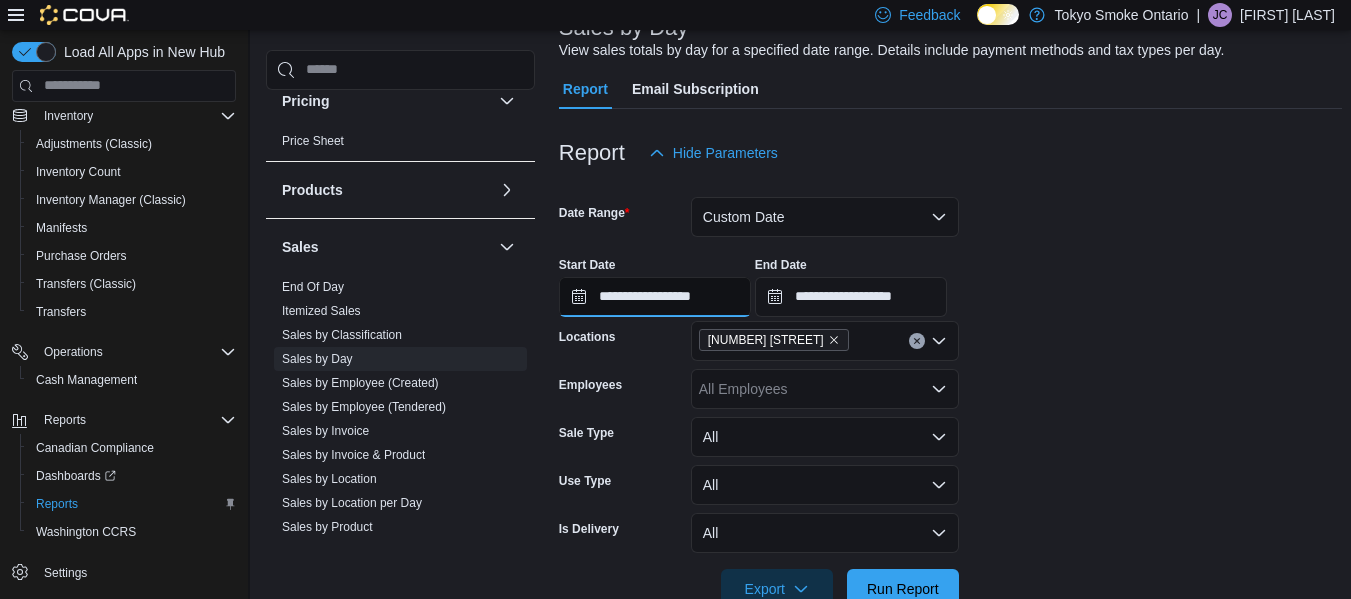click on "**********" at bounding box center [655, 297] 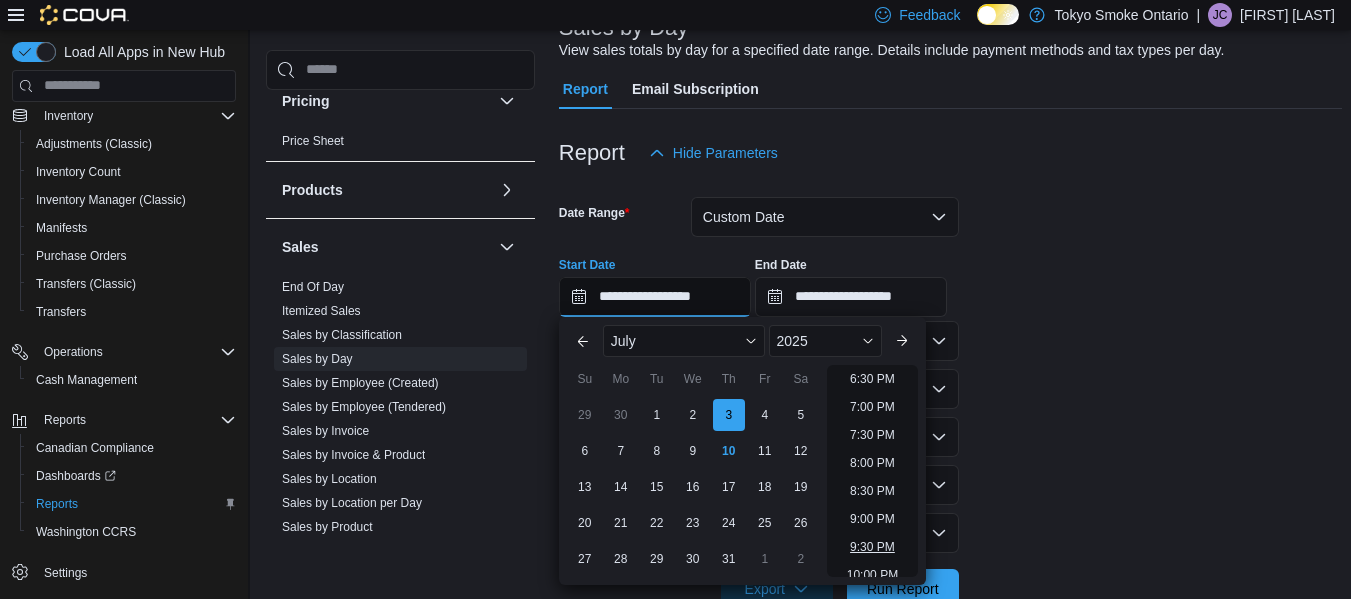 scroll, scrollTop: 1037, scrollLeft: 0, axis: vertical 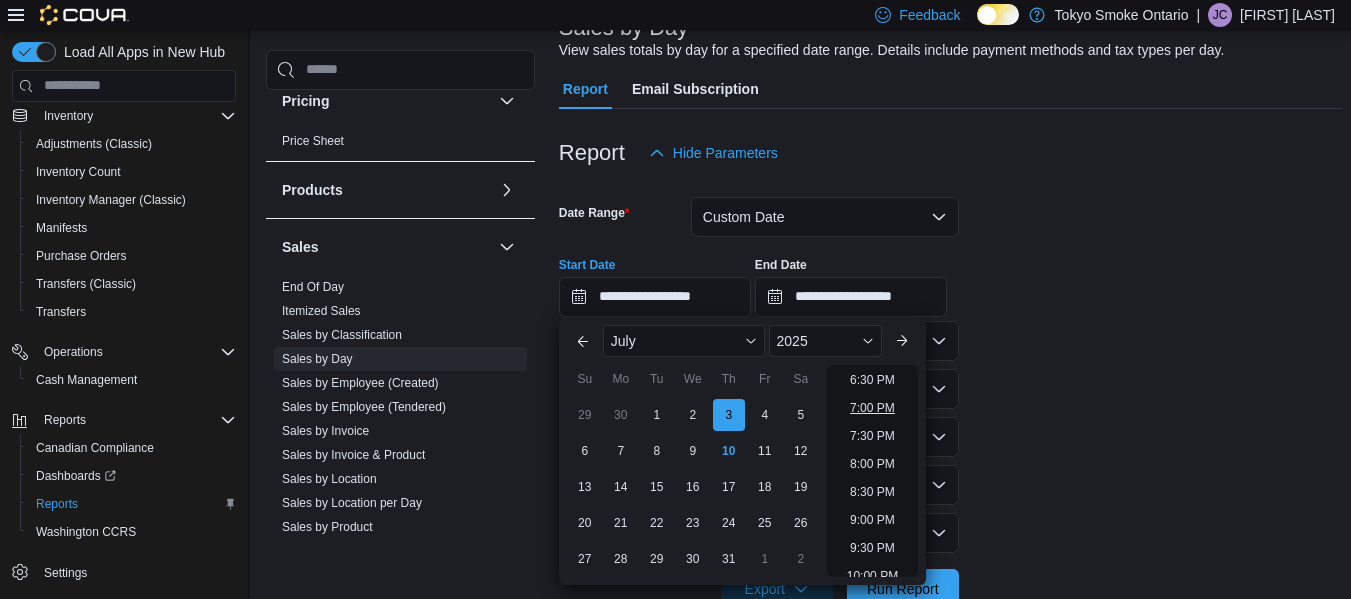 click on "7:00 PM" at bounding box center (872, 408) 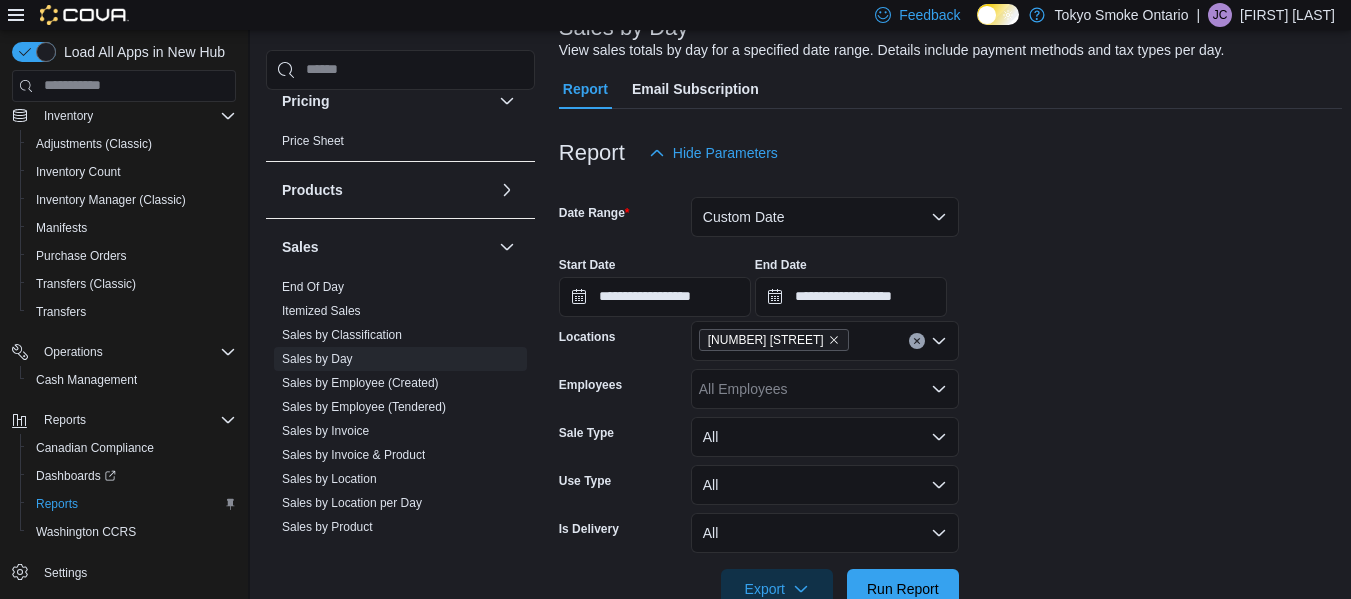 scroll, scrollTop: 320, scrollLeft: 0, axis: vertical 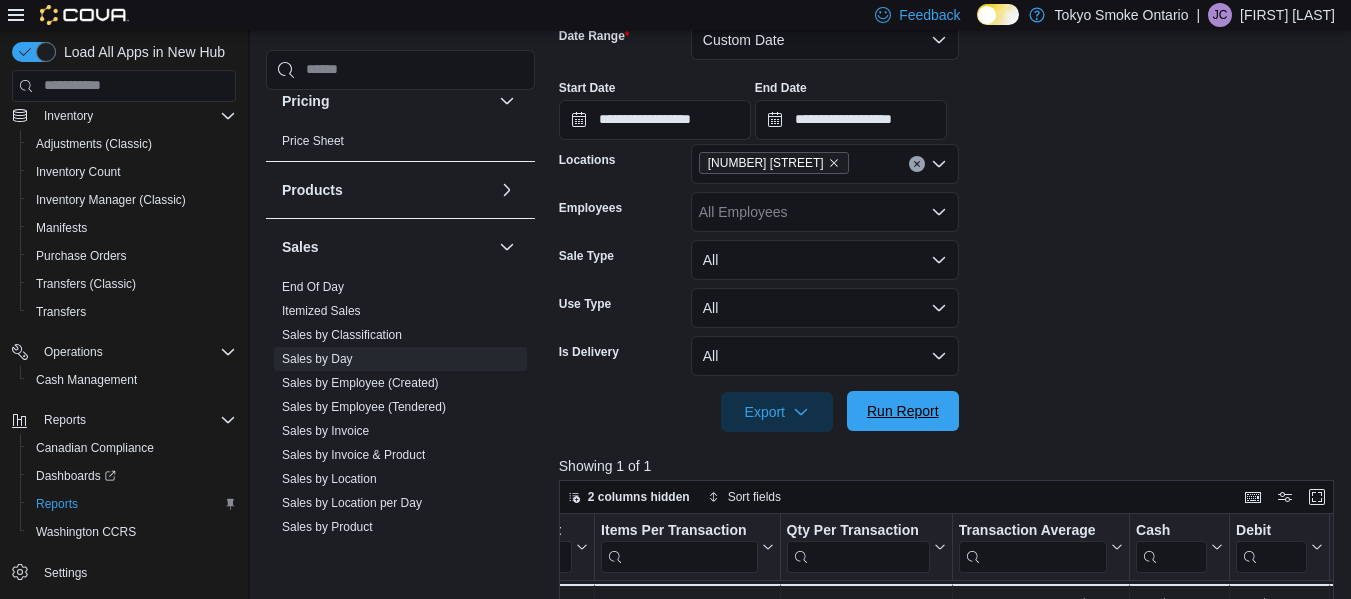 click on "Run Report" at bounding box center (903, 411) 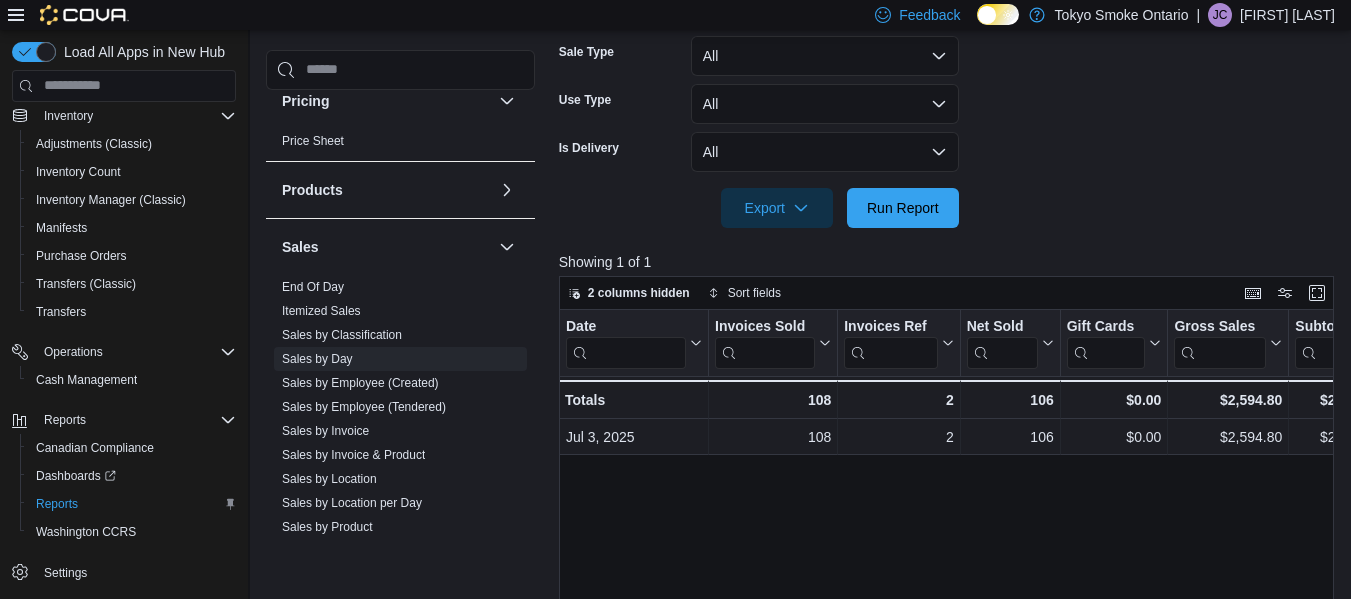 scroll, scrollTop: 525, scrollLeft: 0, axis: vertical 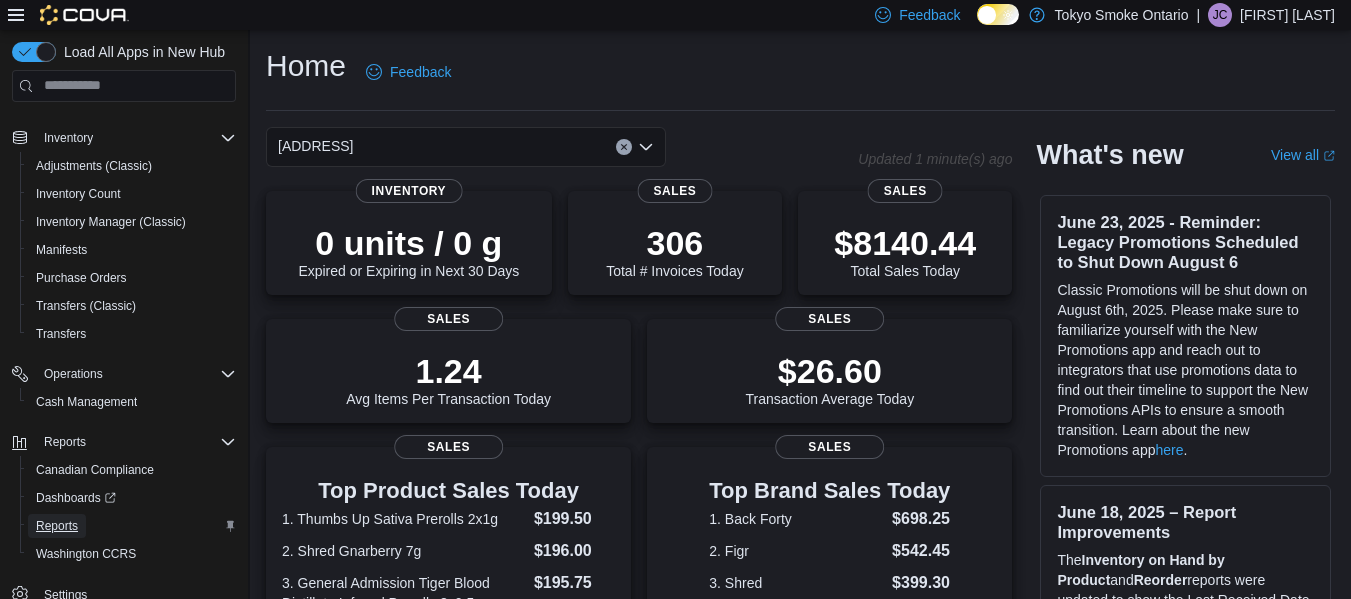 click on "Reports" at bounding box center [57, 526] 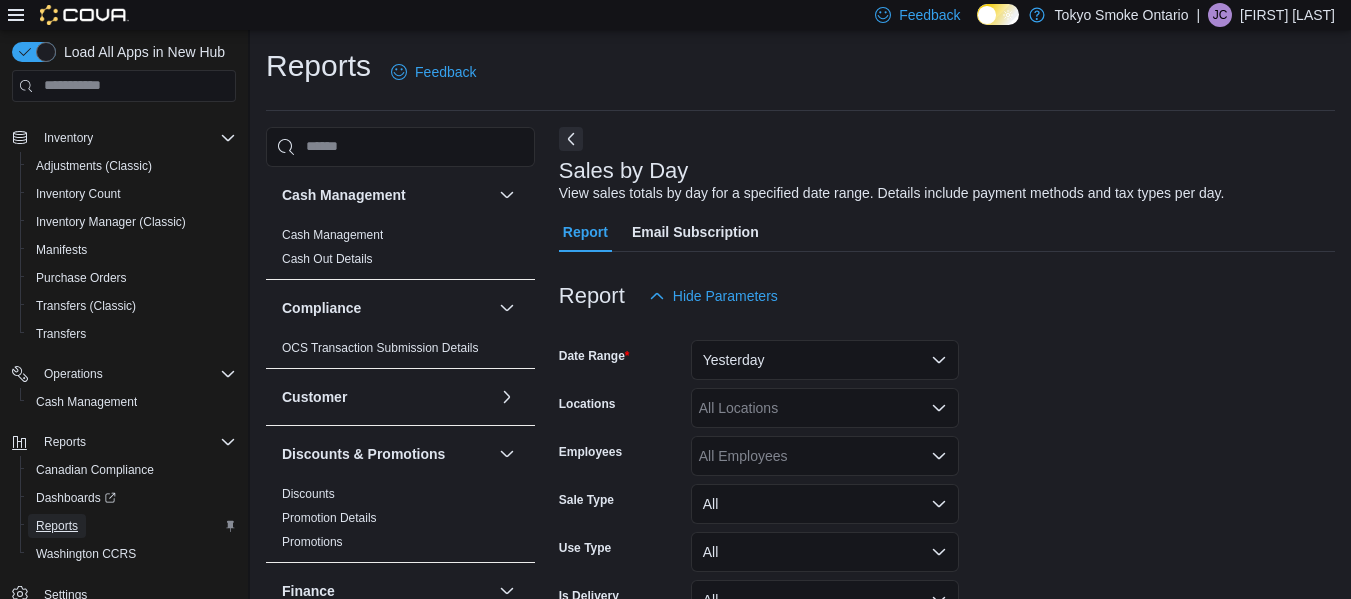 scroll, scrollTop: 46, scrollLeft: 0, axis: vertical 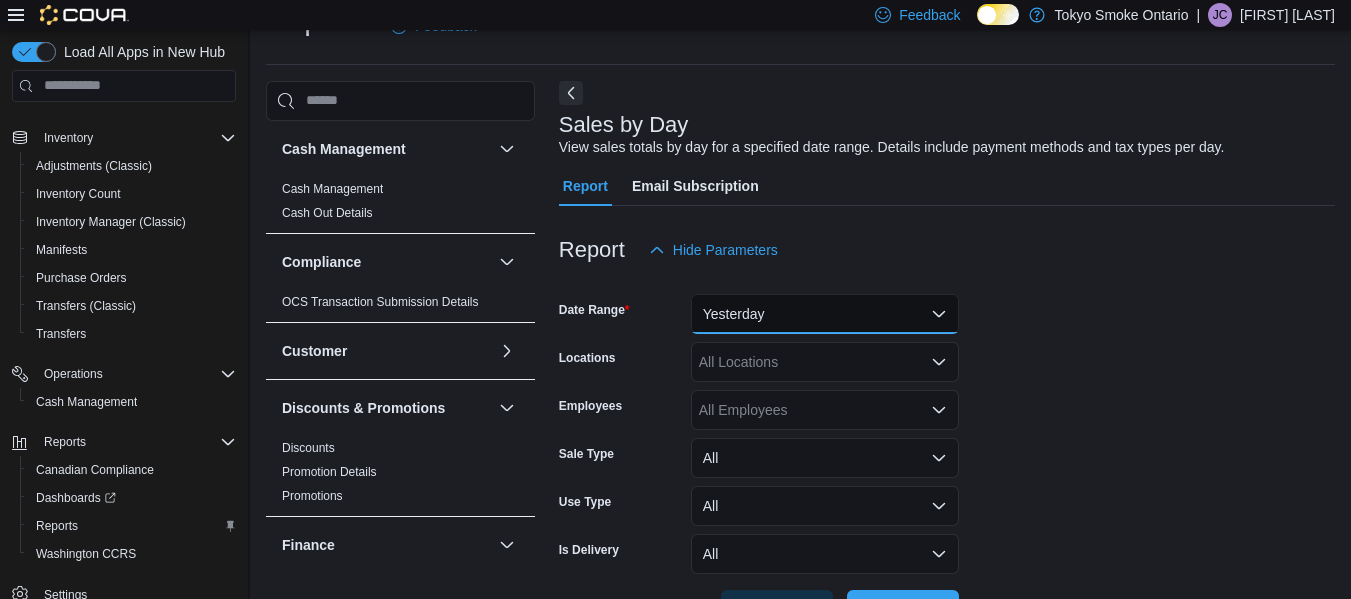 click on "Yesterday" at bounding box center [825, 314] 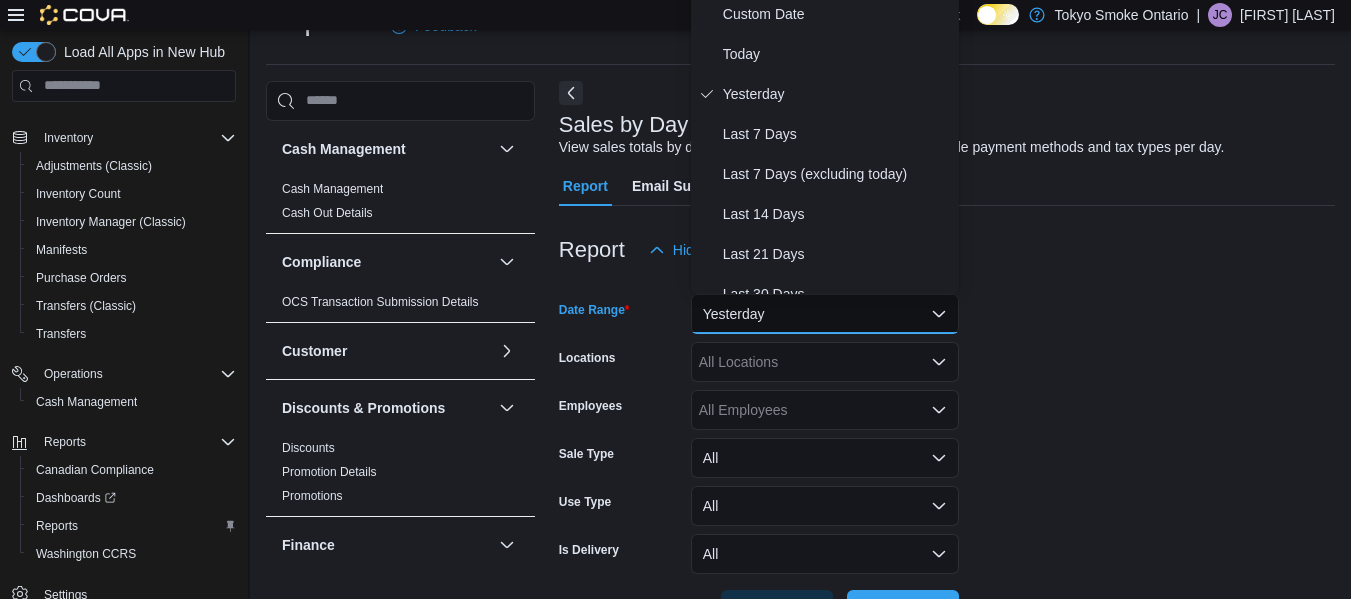scroll, scrollTop: 40, scrollLeft: 0, axis: vertical 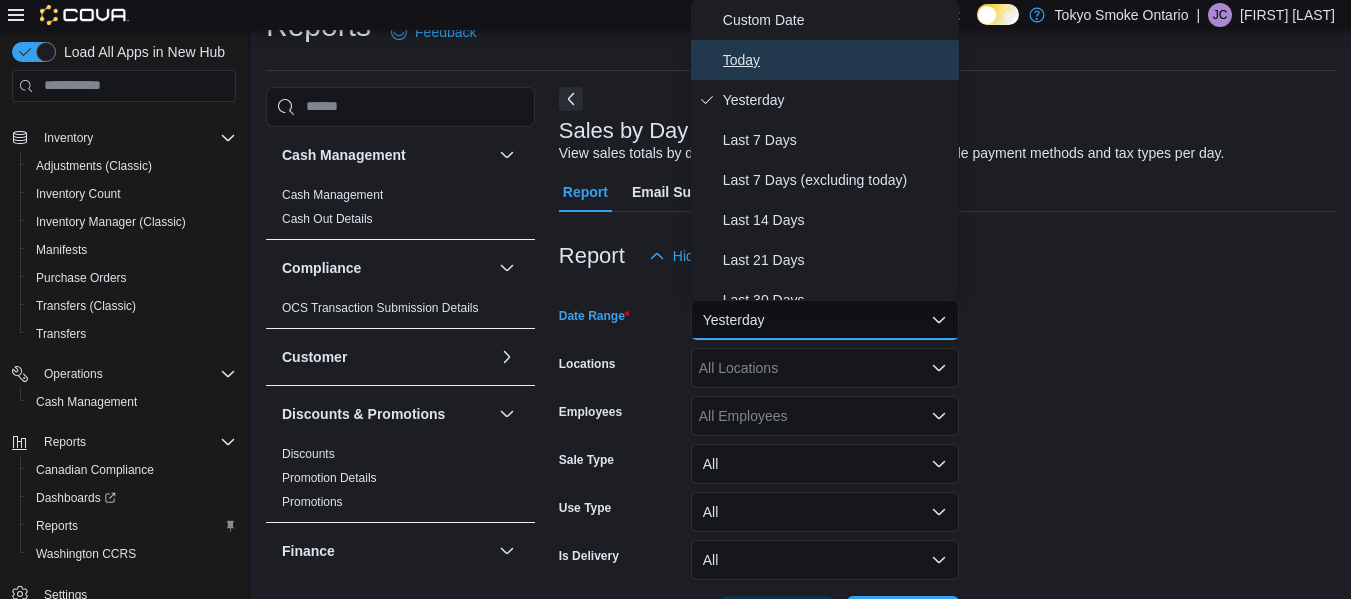 click on "Today" at bounding box center [837, 60] 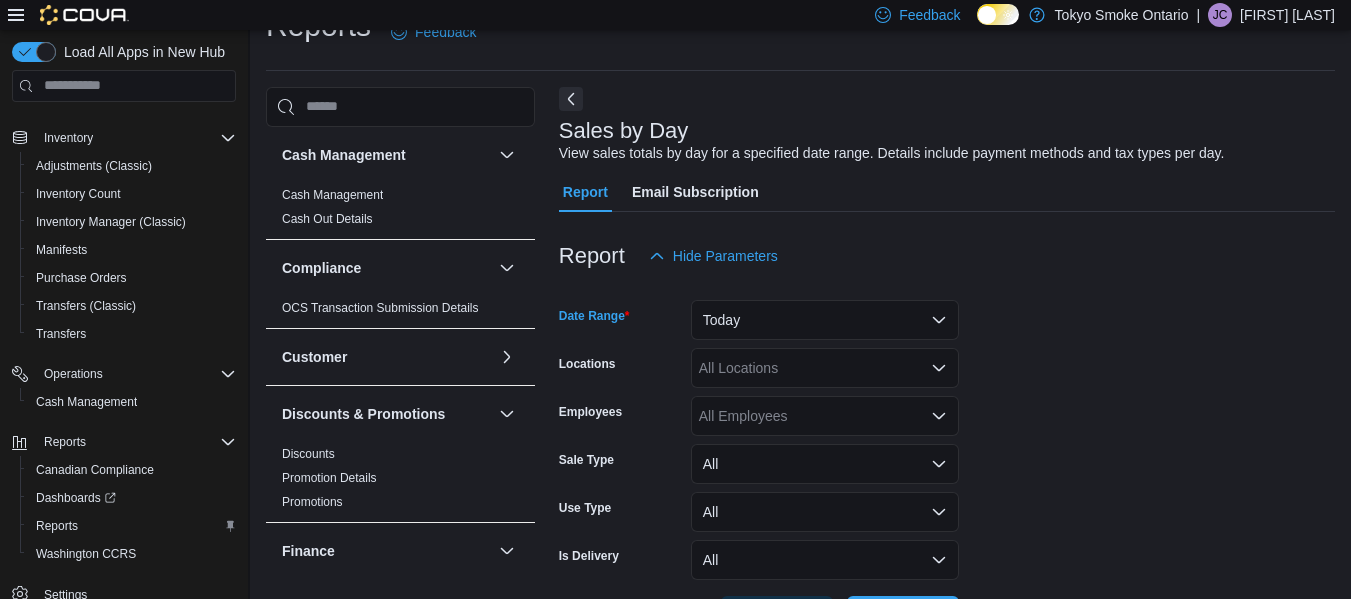 click on "All Locations" at bounding box center (825, 368) 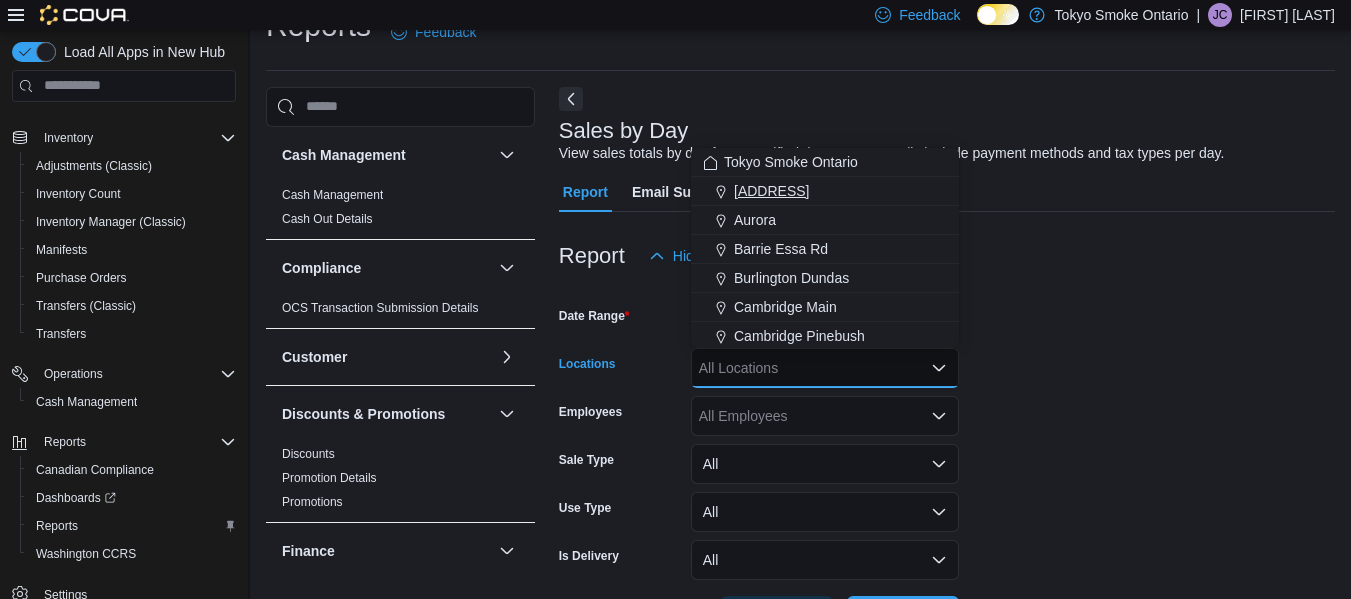 click on "11795 Bramalea Rd" at bounding box center [771, 191] 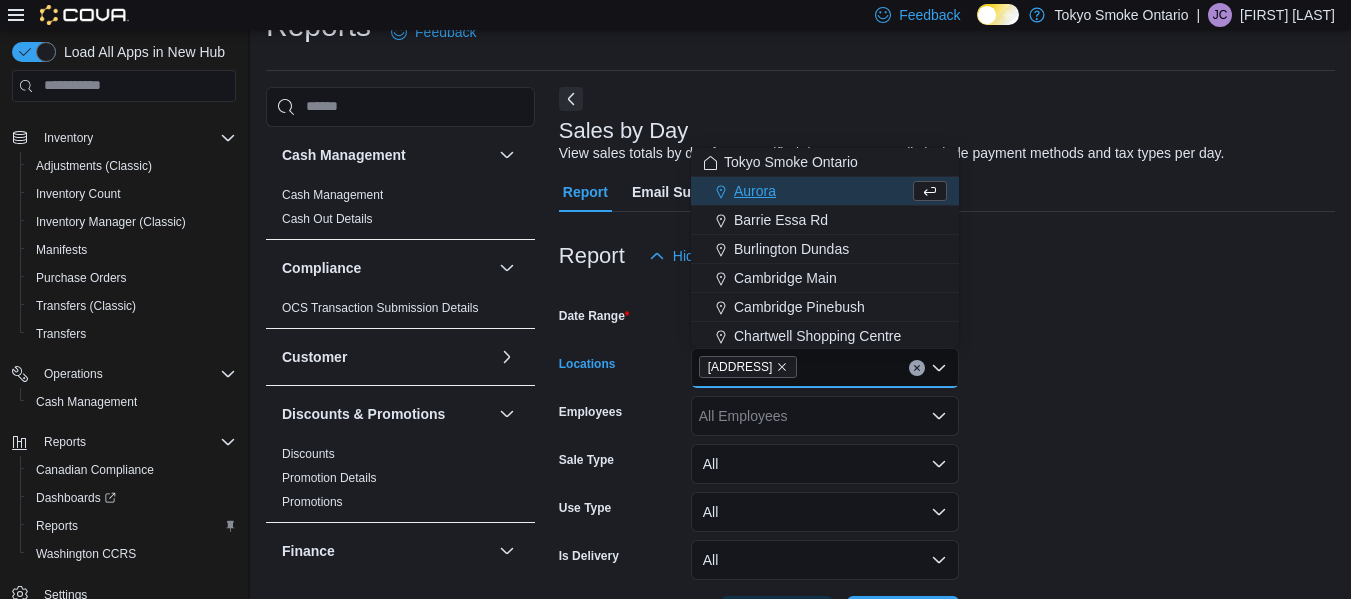 click on "Date Range Today Locations 11795 Bramalea Rd Combo box. Selected. 11795 Bramalea Rd. Press Backspace to delete 11795 Bramalea Rd. Combo box input. All Locations. Type some text or, to display a list of choices, press Down Arrow. To exit the list of choices, press Escape. Employees All Employees Sale Type All Use Type All Is Delivery All Export  Run Report" at bounding box center (947, 456) 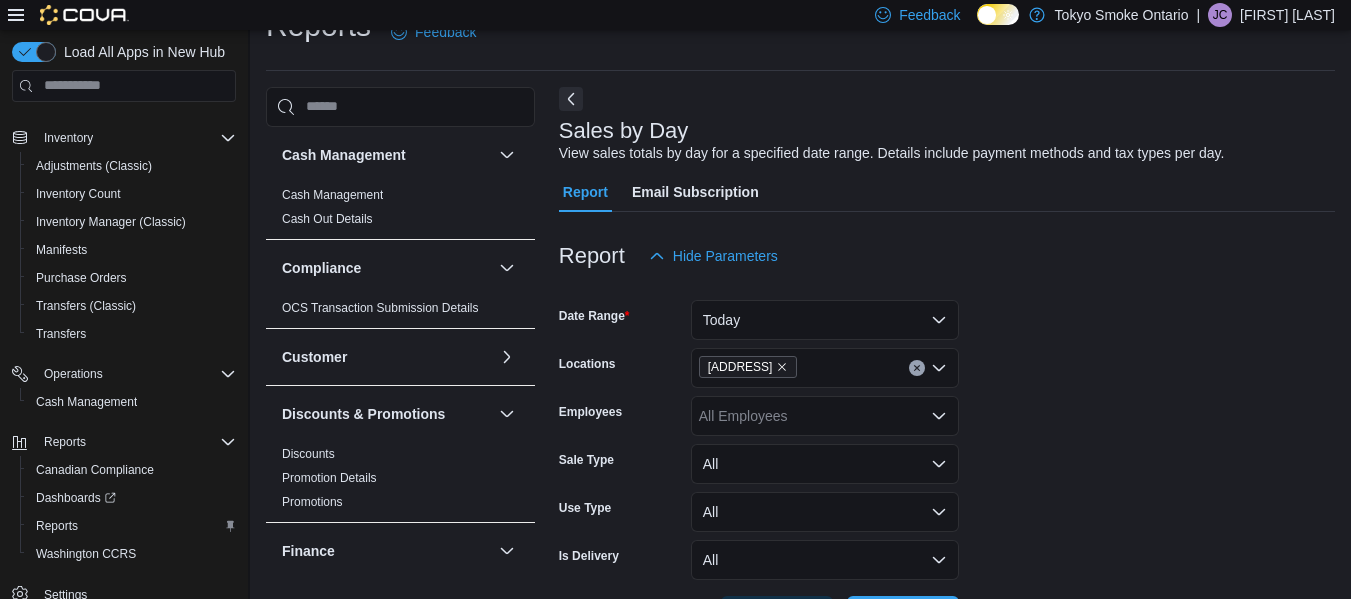 scroll, scrollTop: 117, scrollLeft: 0, axis: vertical 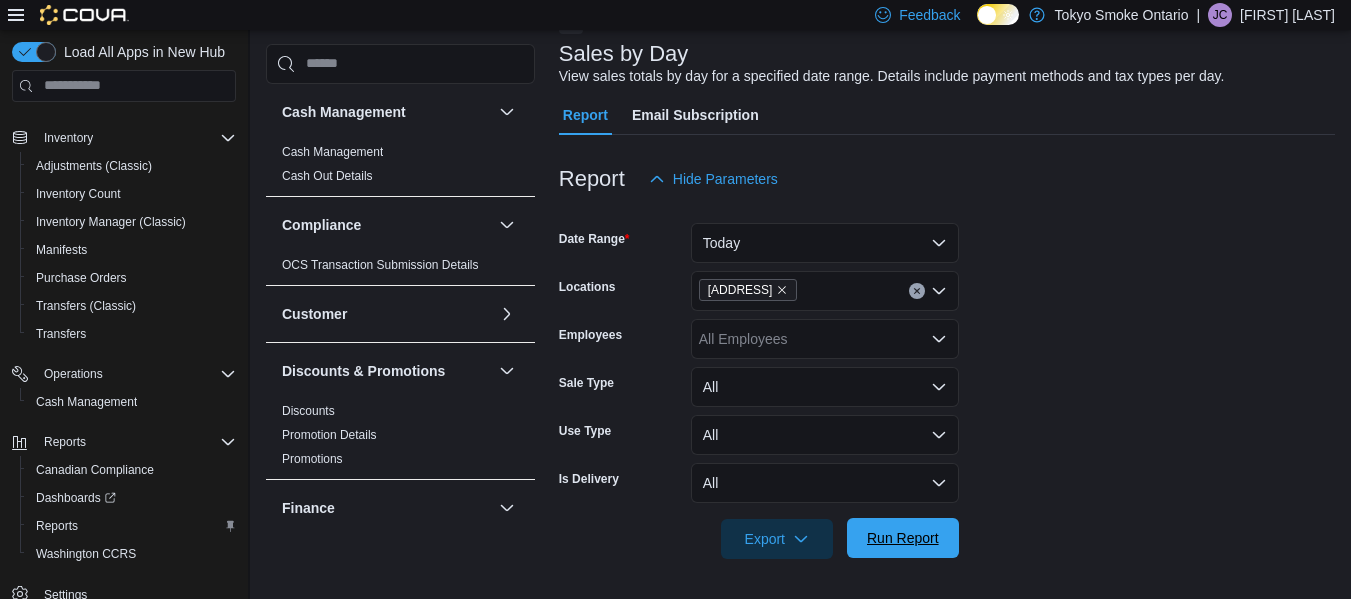 click on "Run Report" at bounding box center (903, 538) 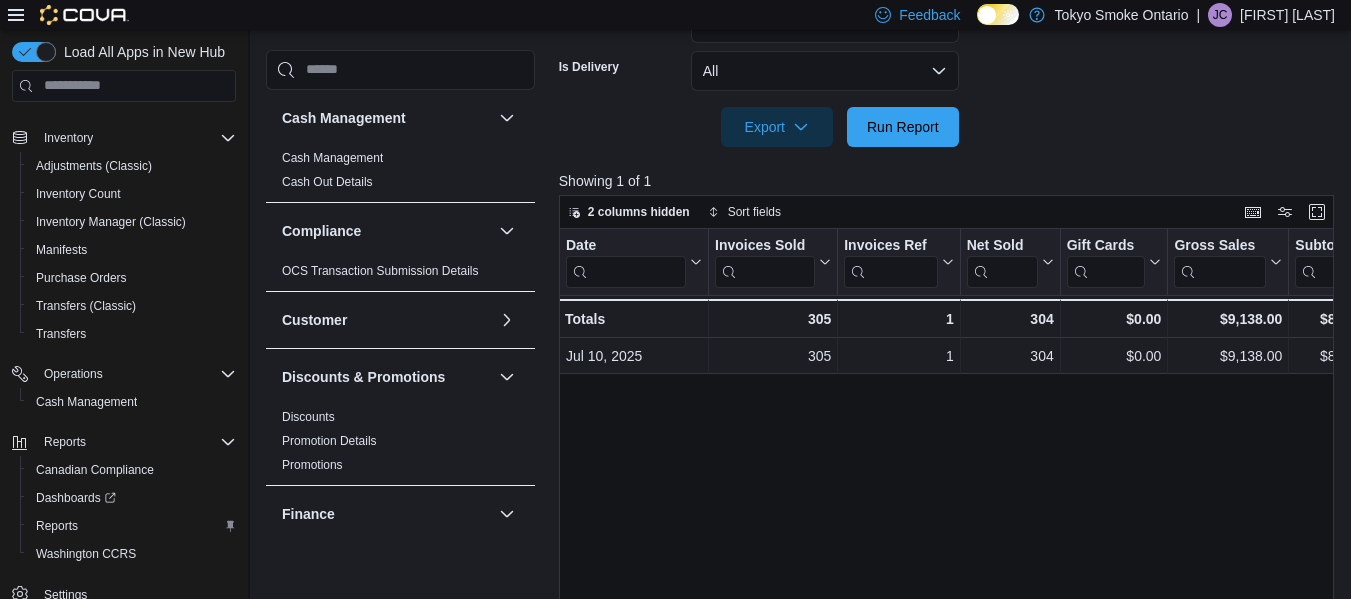 scroll, scrollTop: 530, scrollLeft: 0, axis: vertical 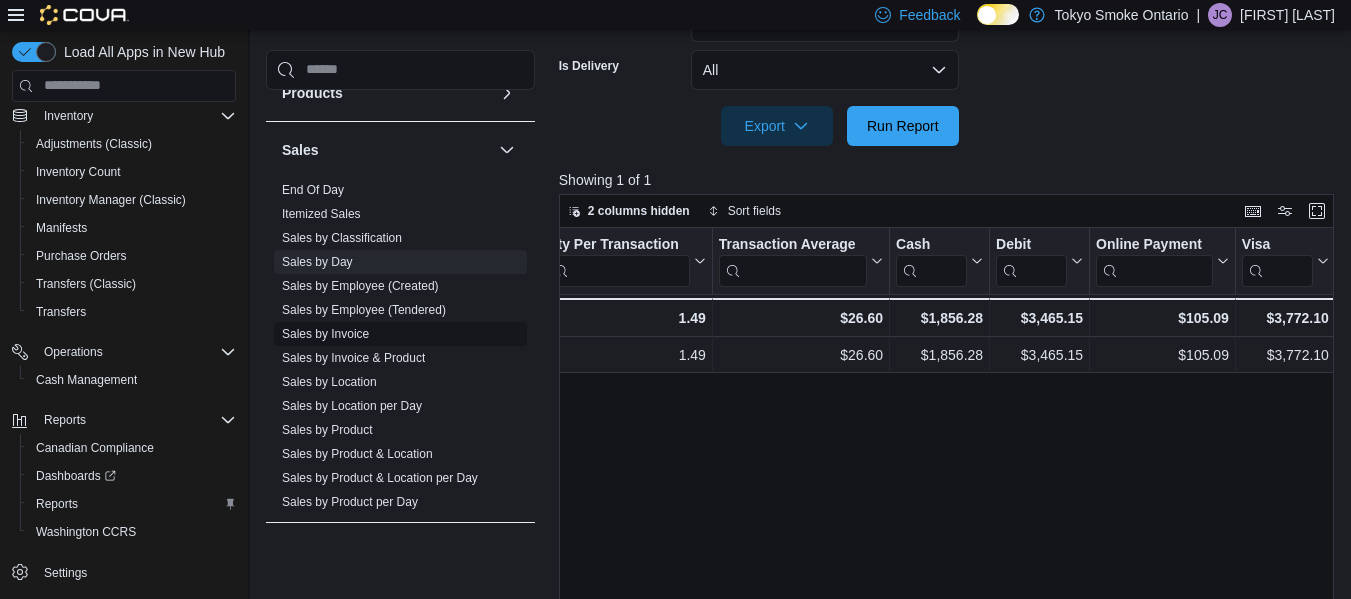 click on "Sales by Invoice" at bounding box center (325, 334) 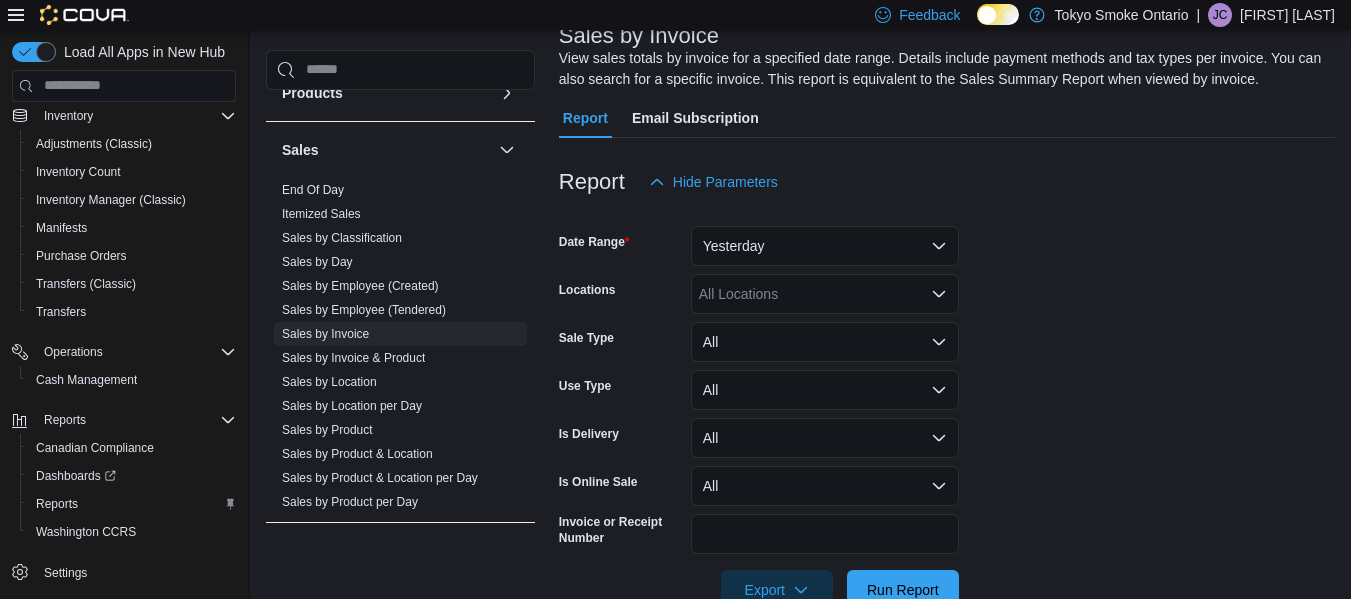 scroll, scrollTop: 67, scrollLeft: 0, axis: vertical 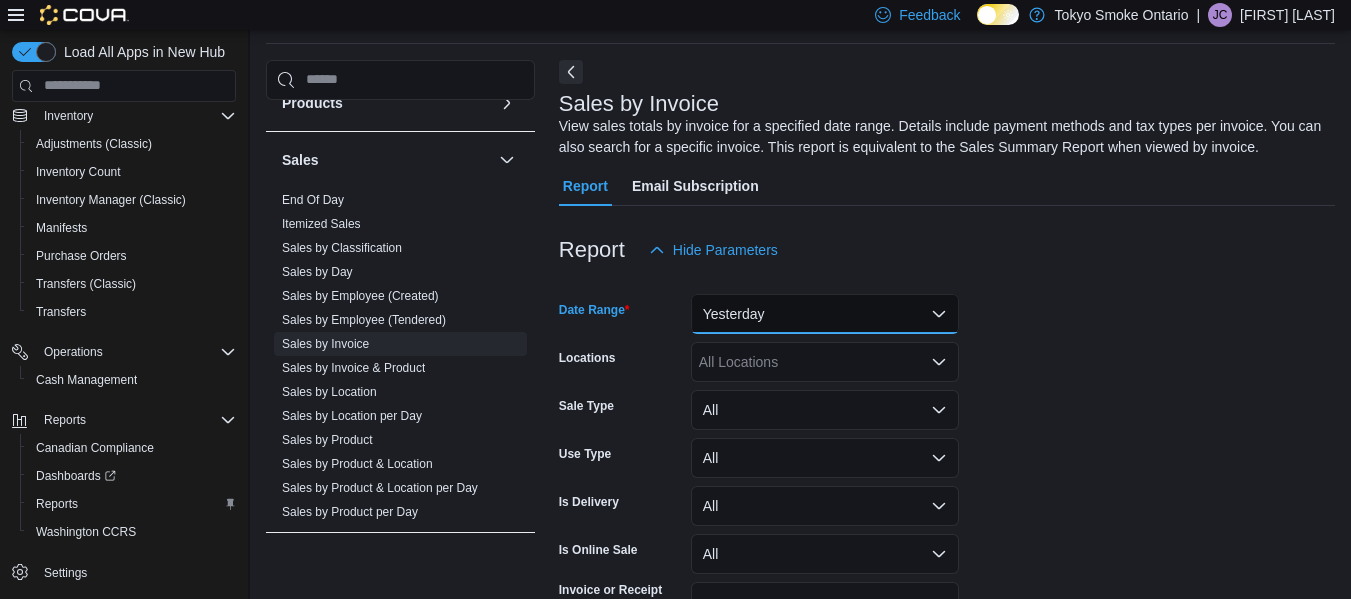 drag, startPoint x: 884, startPoint y: 329, endPoint x: 789, endPoint y: 300, distance: 99.32774 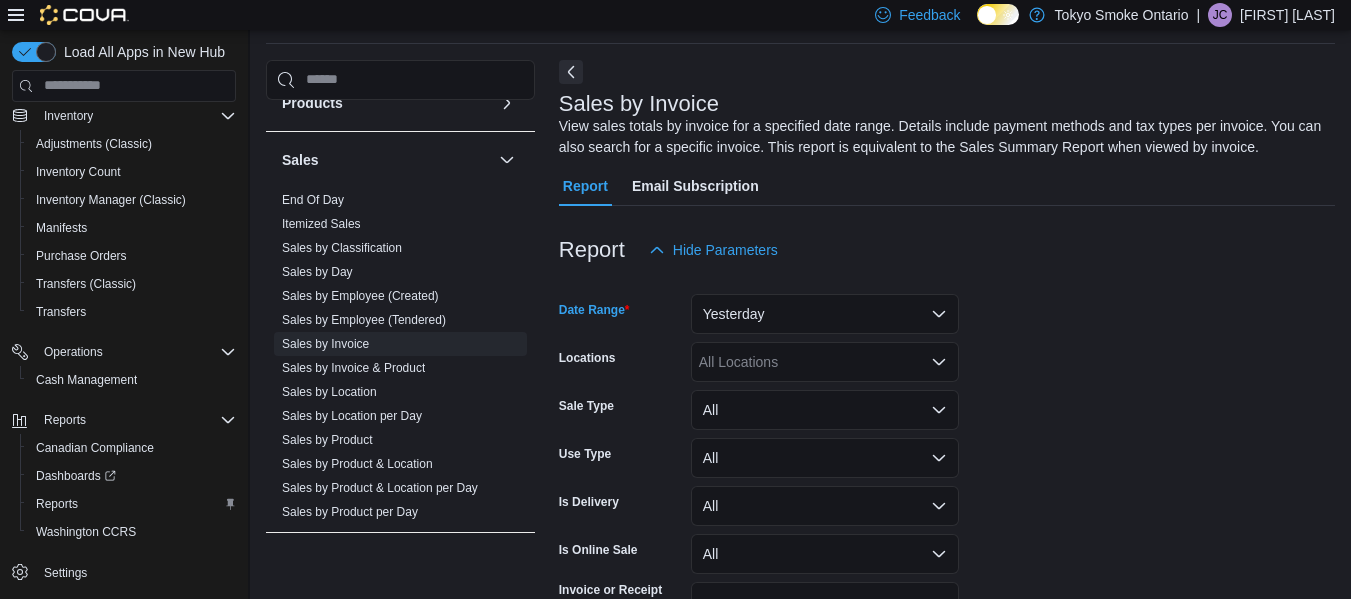 scroll, scrollTop: 61, scrollLeft: 0, axis: vertical 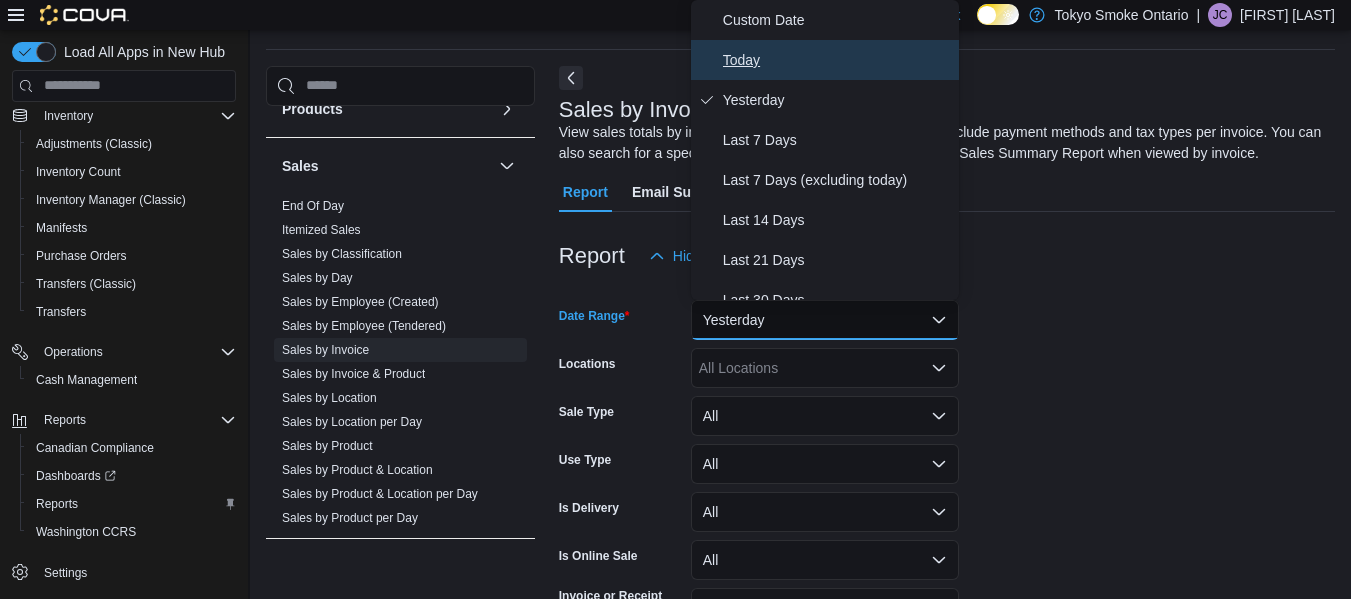 click on "Today" at bounding box center (837, 60) 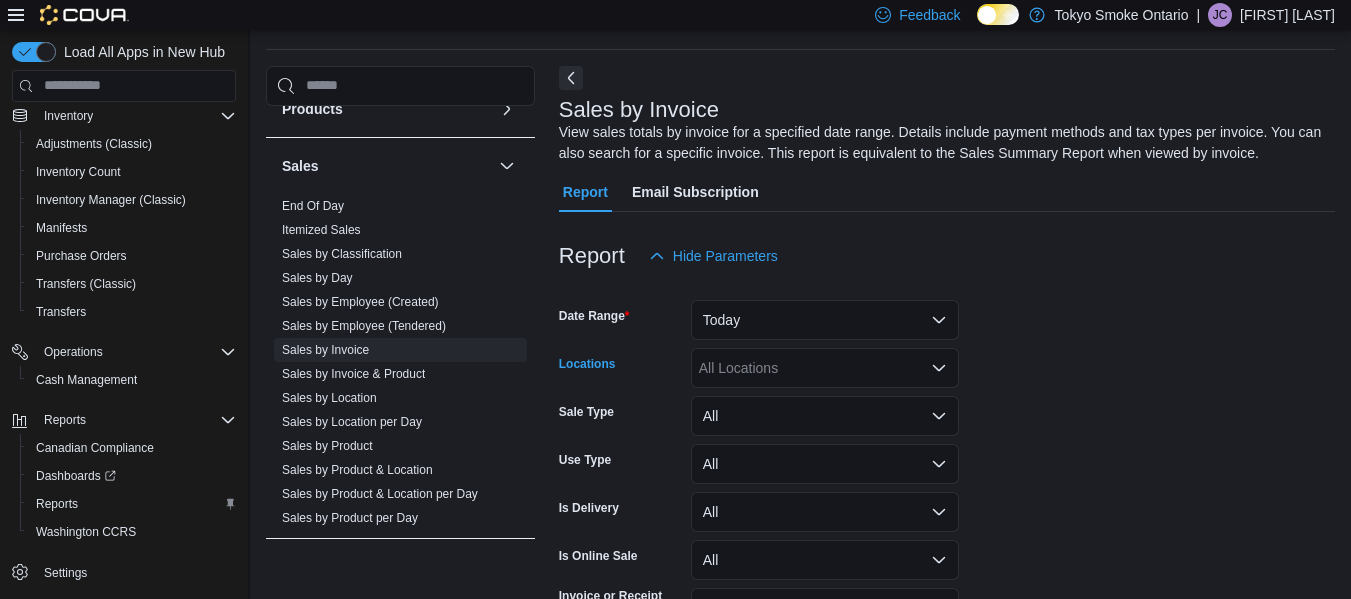 click on "All Locations" at bounding box center (825, 368) 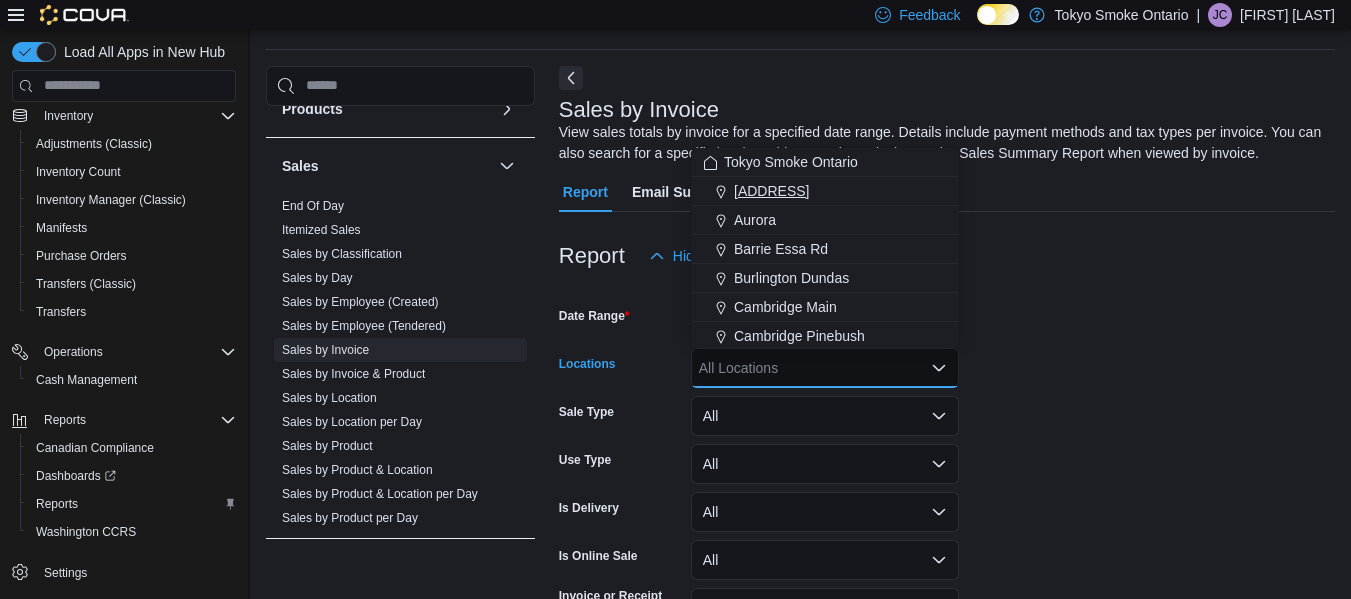 click on "11795 Bramalea Rd" at bounding box center (771, 191) 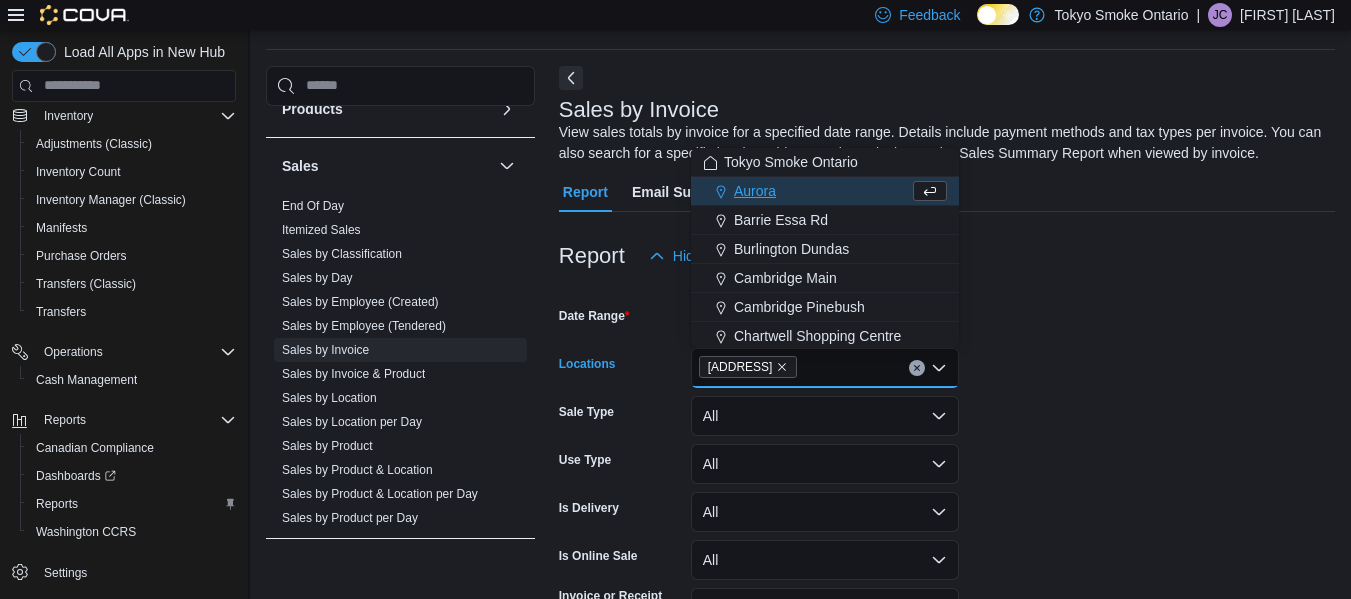 click on "Date Range Today Locations 11795 Bramalea Rd Combo box. Selected. 11795 Bramalea Rd. Press Backspace to delete 11795 Bramalea Rd. Combo box input. All Locations. Type some text or, to display a list of choices, press Down Arrow. To exit the list of choices, press Escape. Sale Type All Use Type All Is Delivery All Is Online Sale All Invoice or Receipt Number Export  Run Report" at bounding box center [947, 480] 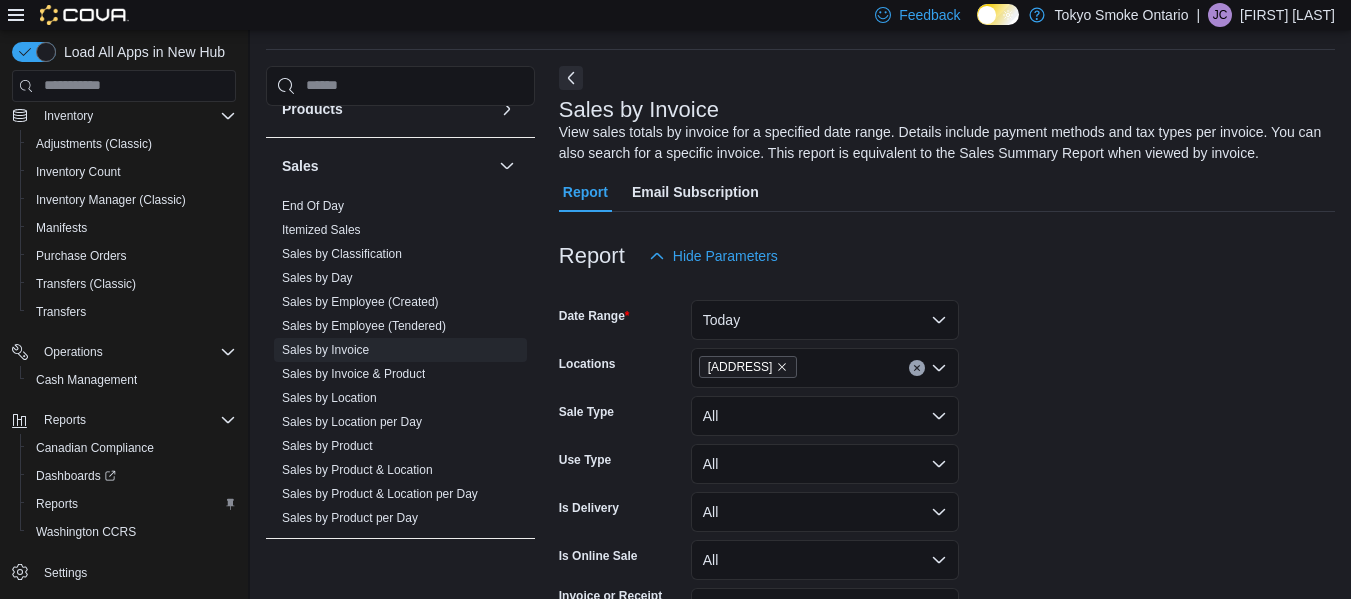 scroll, scrollTop: 186, scrollLeft: 0, axis: vertical 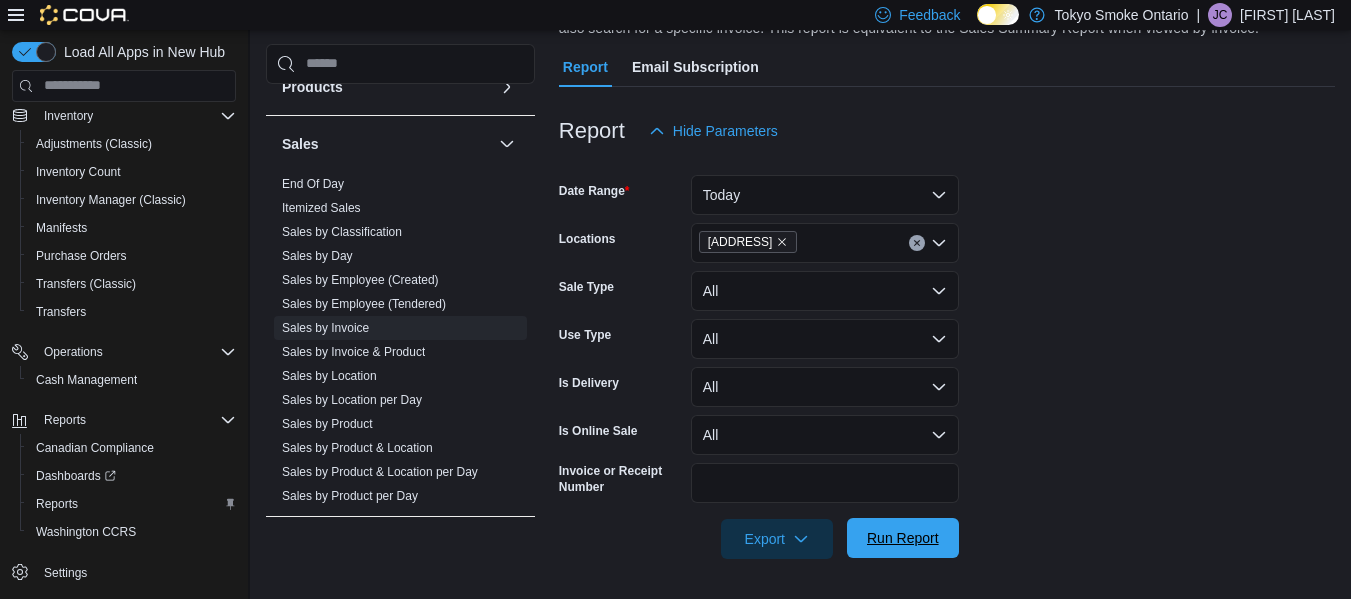 click on "Run Report" at bounding box center (903, 538) 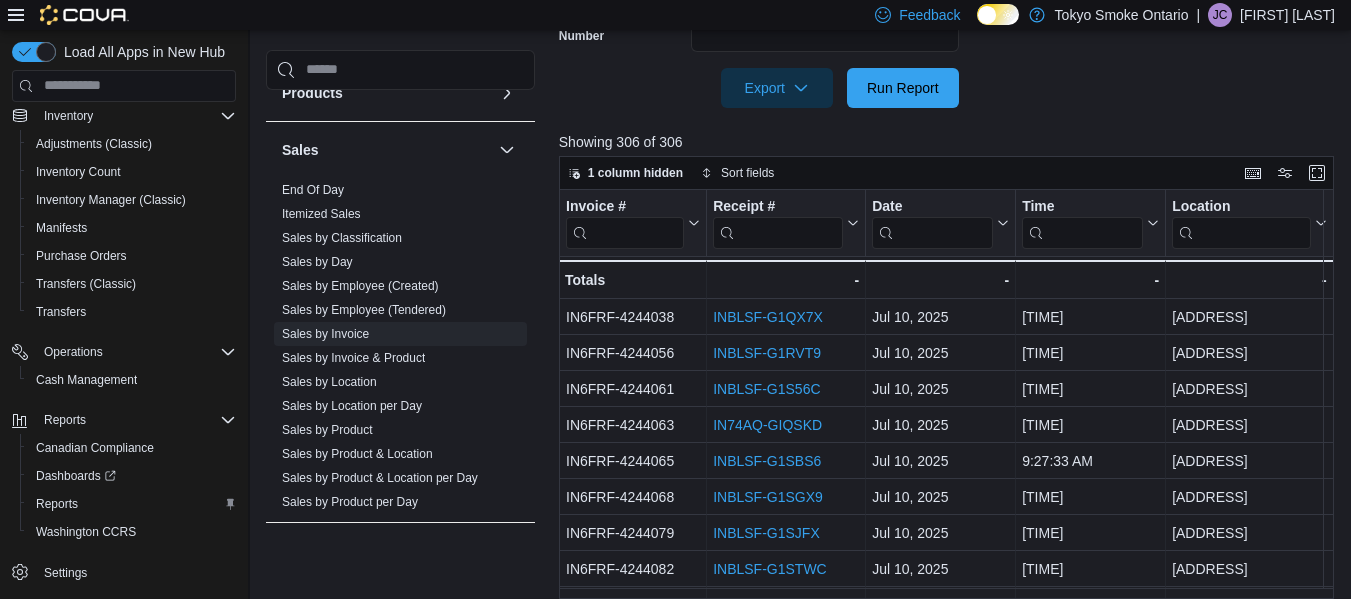 scroll, scrollTop: 648, scrollLeft: 0, axis: vertical 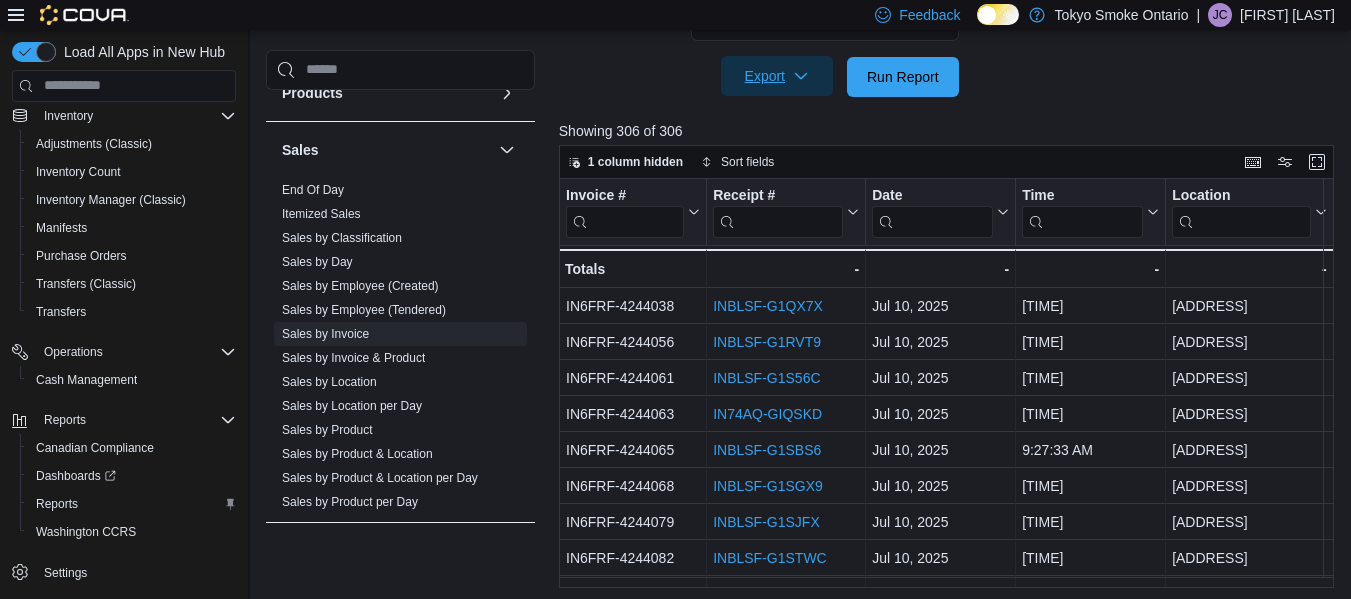 click on "Export" at bounding box center [777, 76] 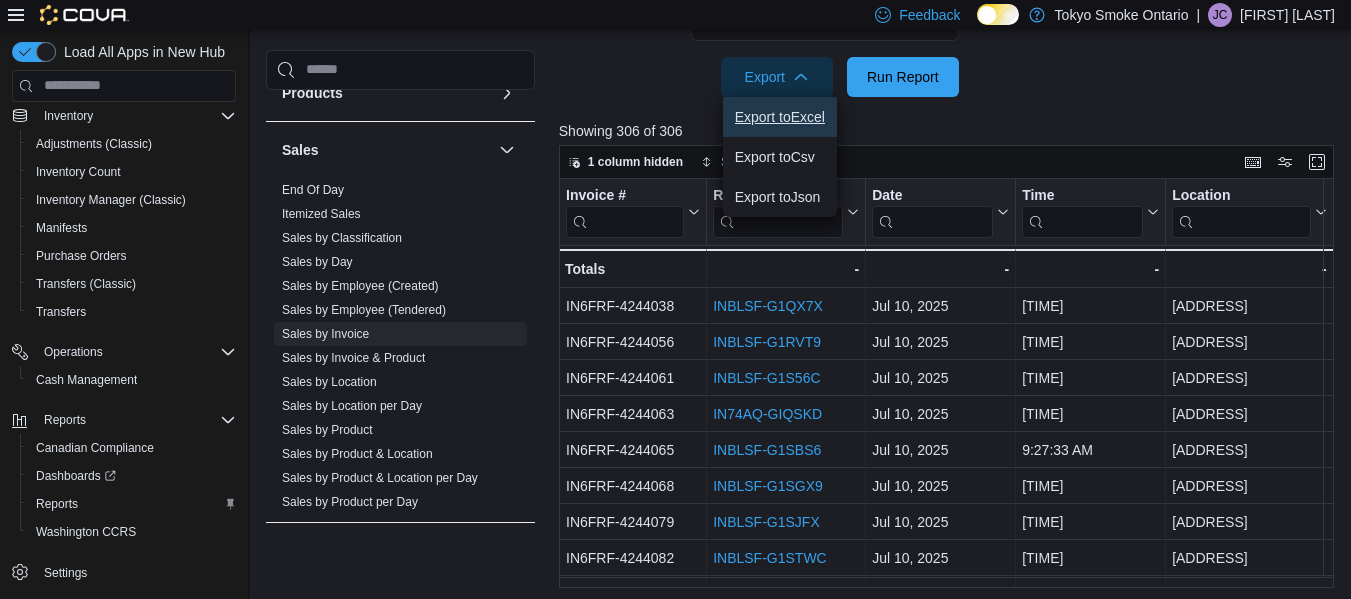click on "Export to  Excel" at bounding box center [780, 117] 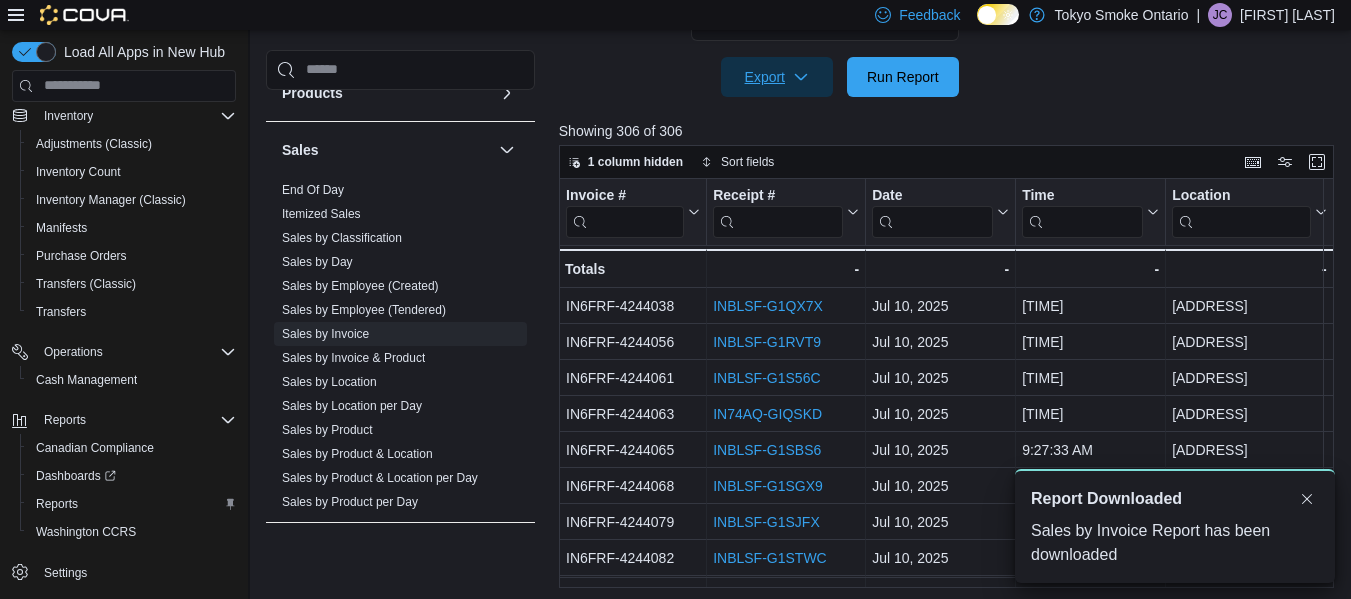 scroll, scrollTop: 0, scrollLeft: 0, axis: both 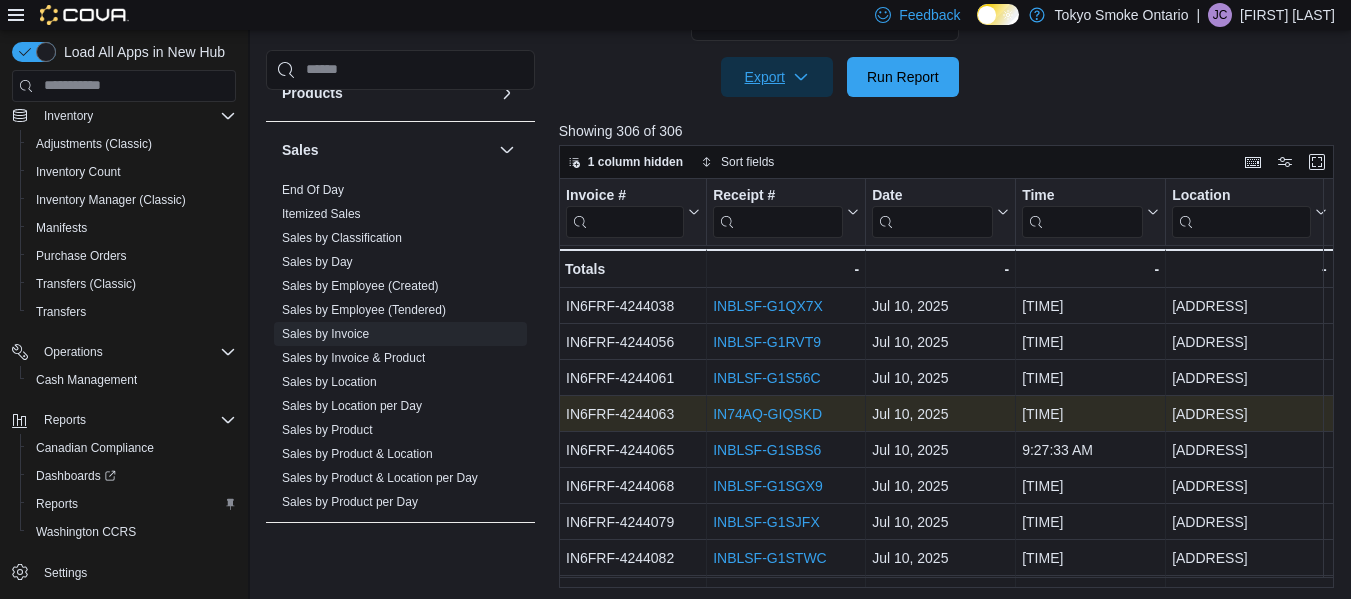 type 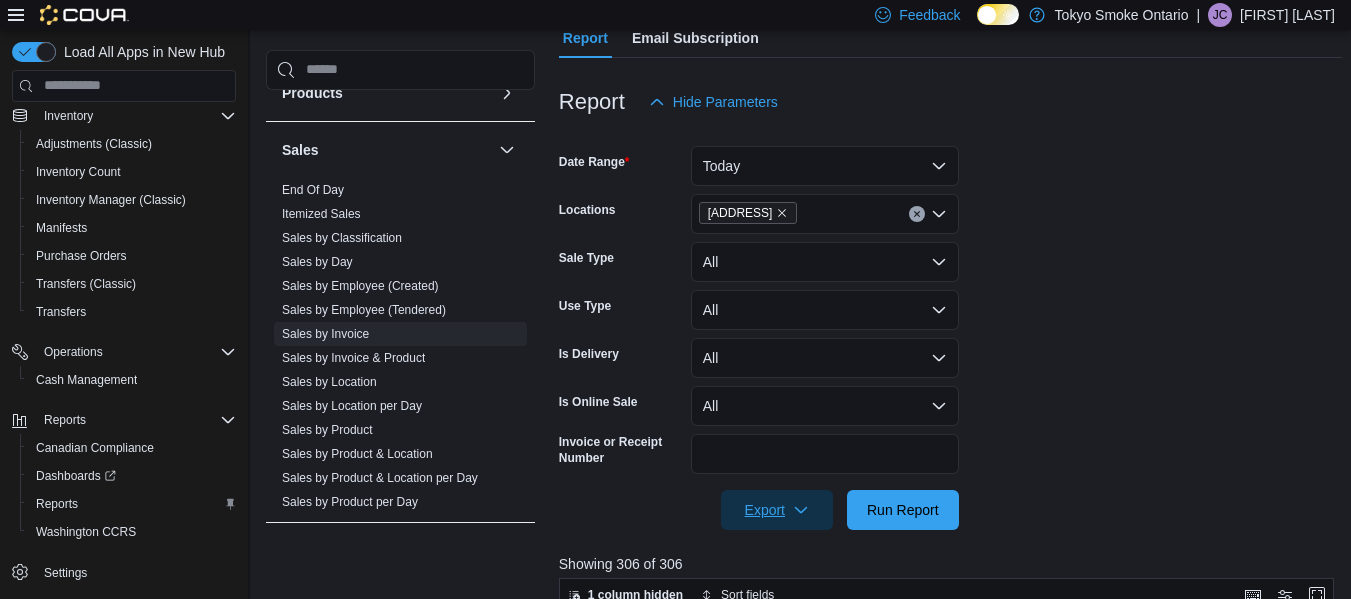 scroll, scrollTop: 263, scrollLeft: 0, axis: vertical 